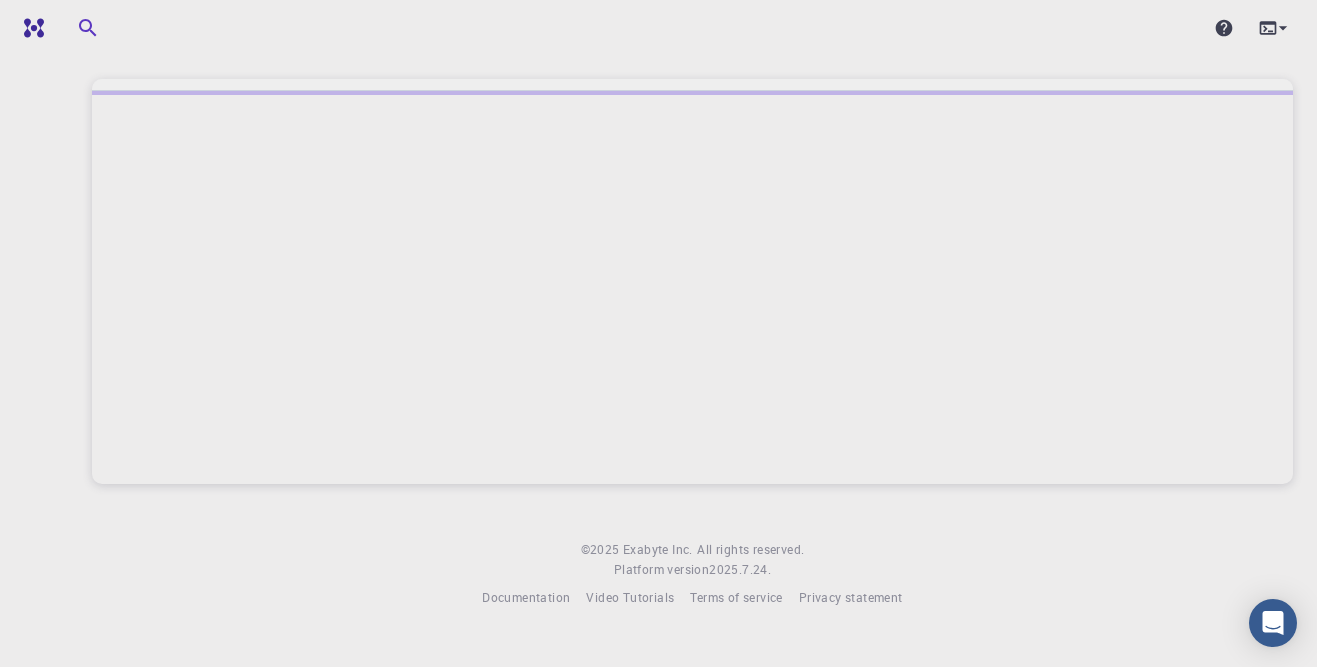 scroll, scrollTop: 0, scrollLeft: 0, axis: both 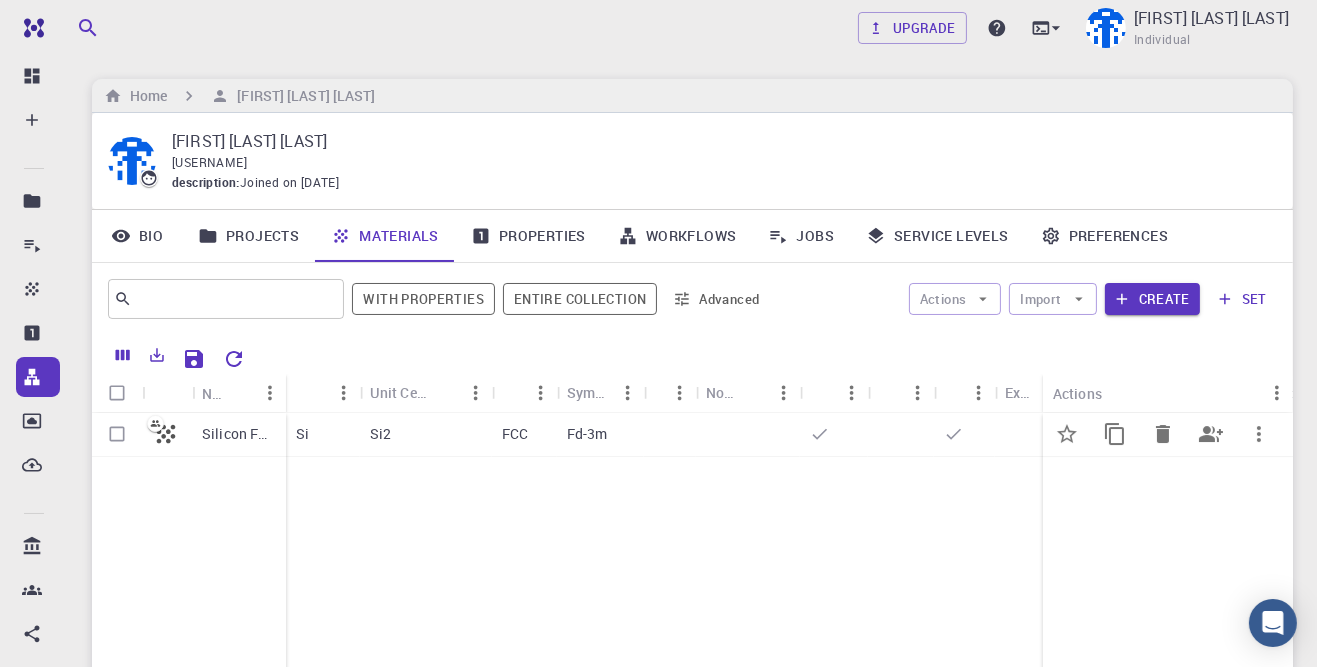 click on "Si" at bounding box center [302, 434] 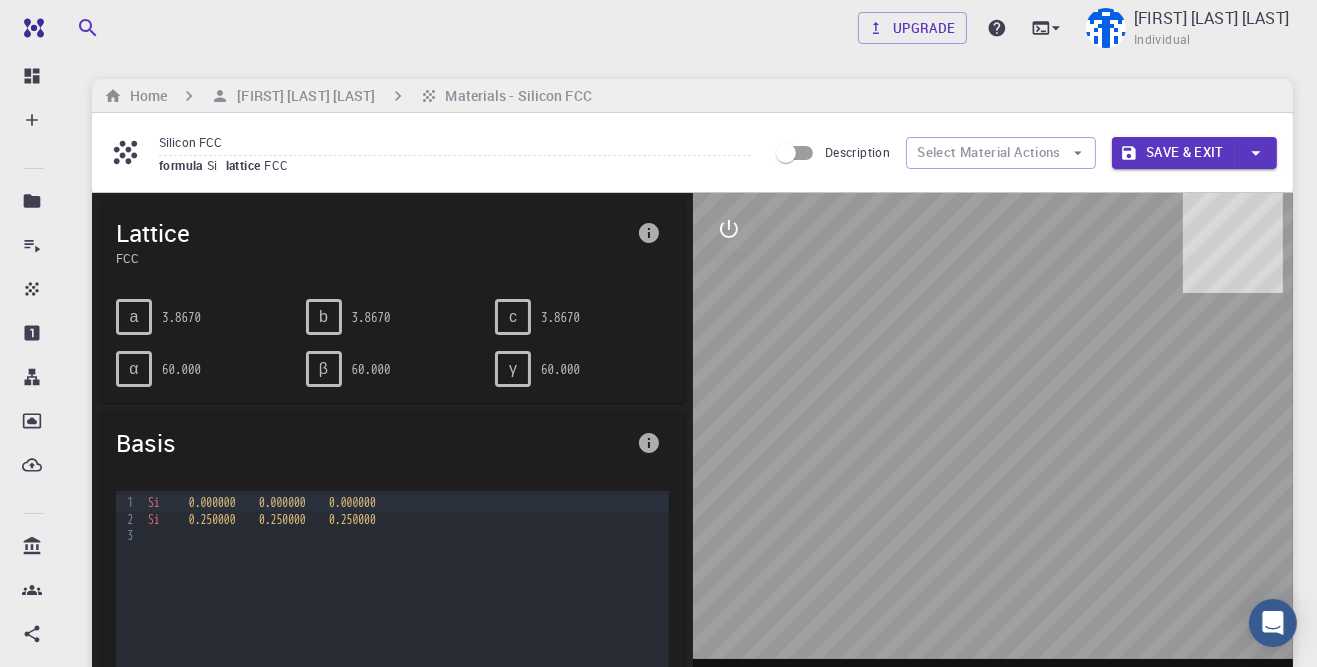 click on "Si       0.000000      0.000000      0.000000   Si       0.250000      0.250000      0.250000" at bounding box center [405, 591] 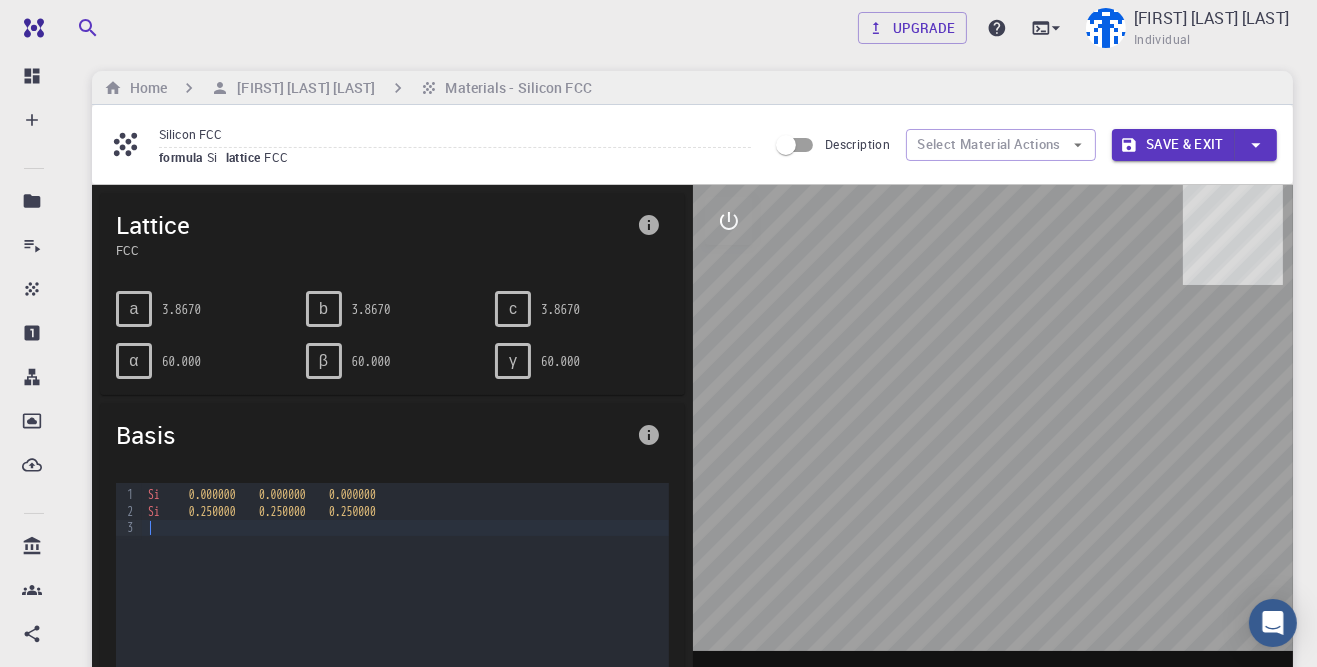 scroll, scrollTop: 6, scrollLeft: 0, axis: vertical 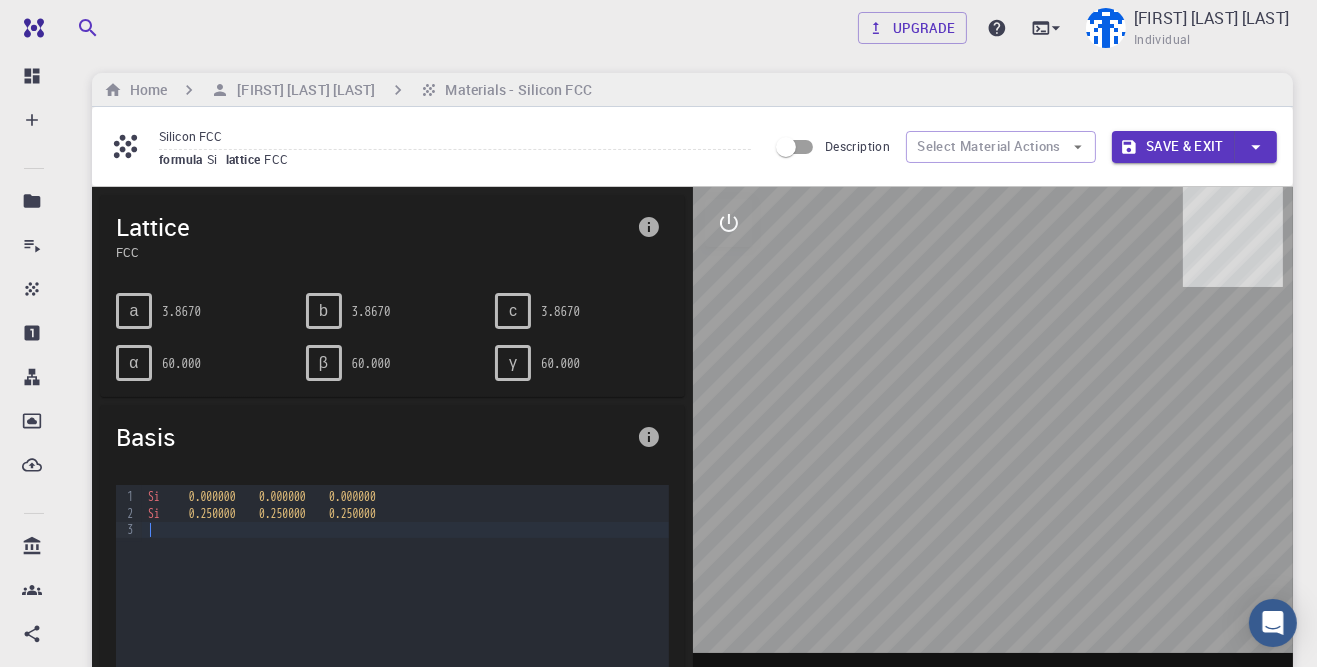 click on "Select Material Actions" at bounding box center (1001, 147) 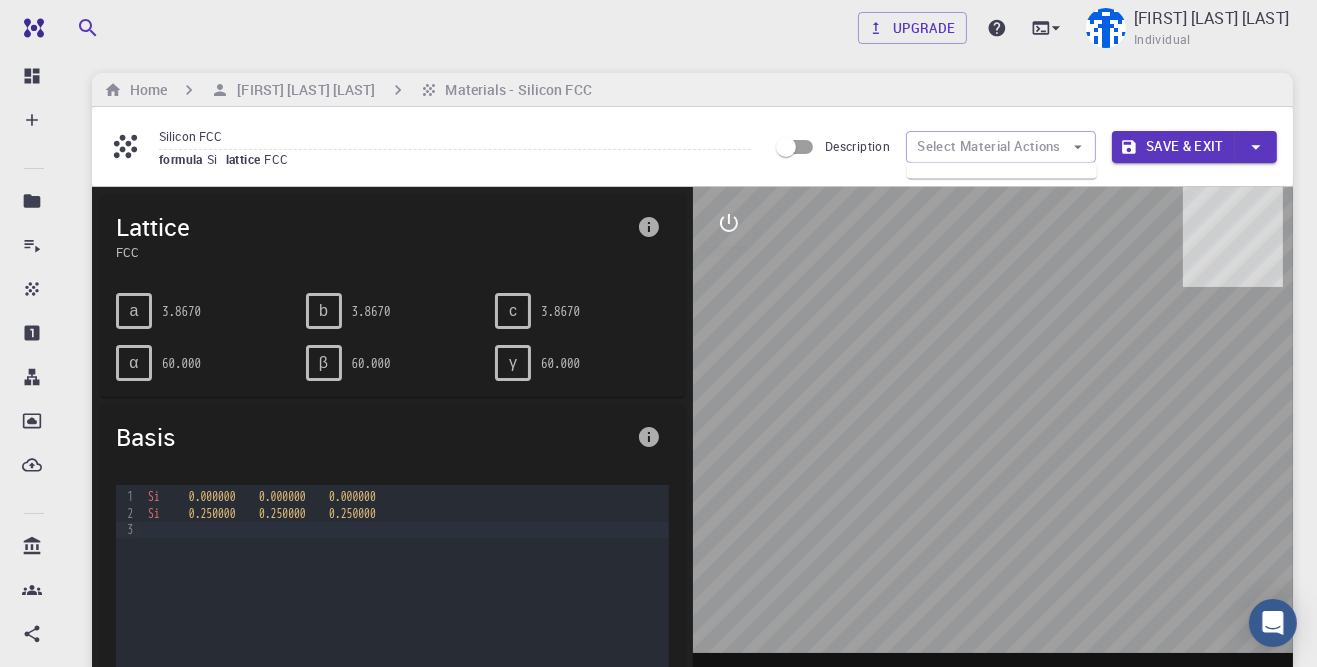 click on "Select Material Actions" at bounding box center (1001, 147) 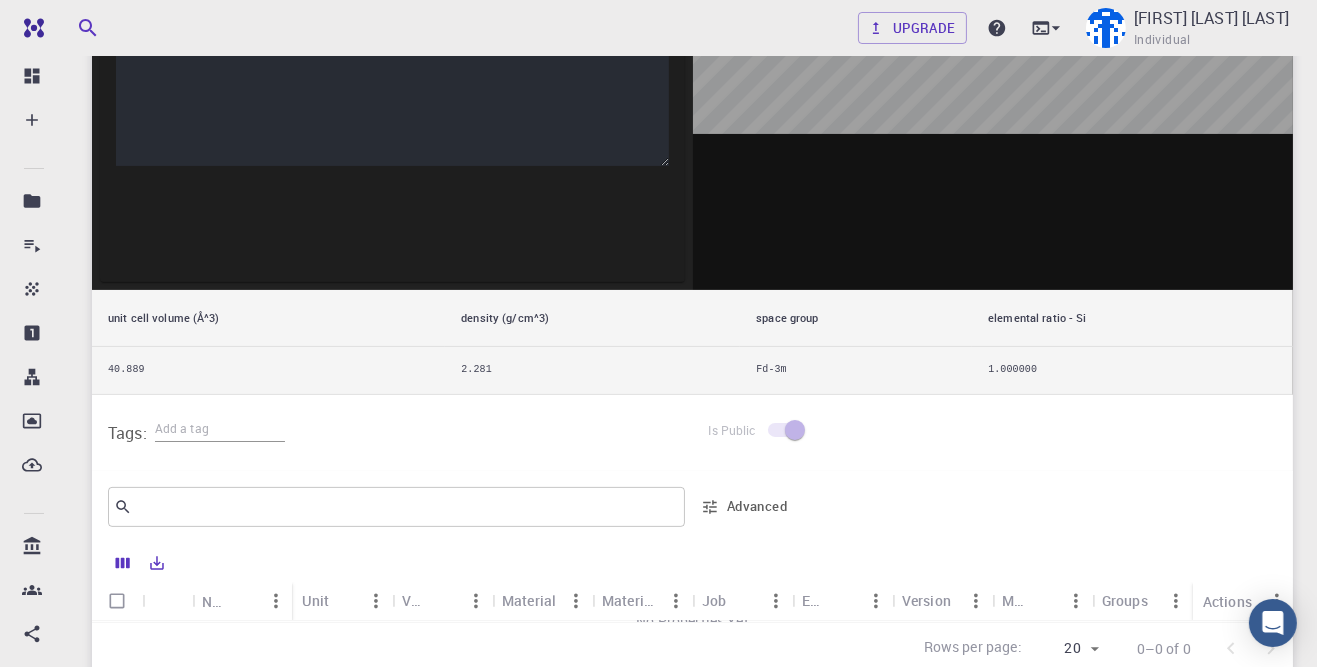 scroll, scrollTop: 526, scrollLeft: 0, axis: vertical 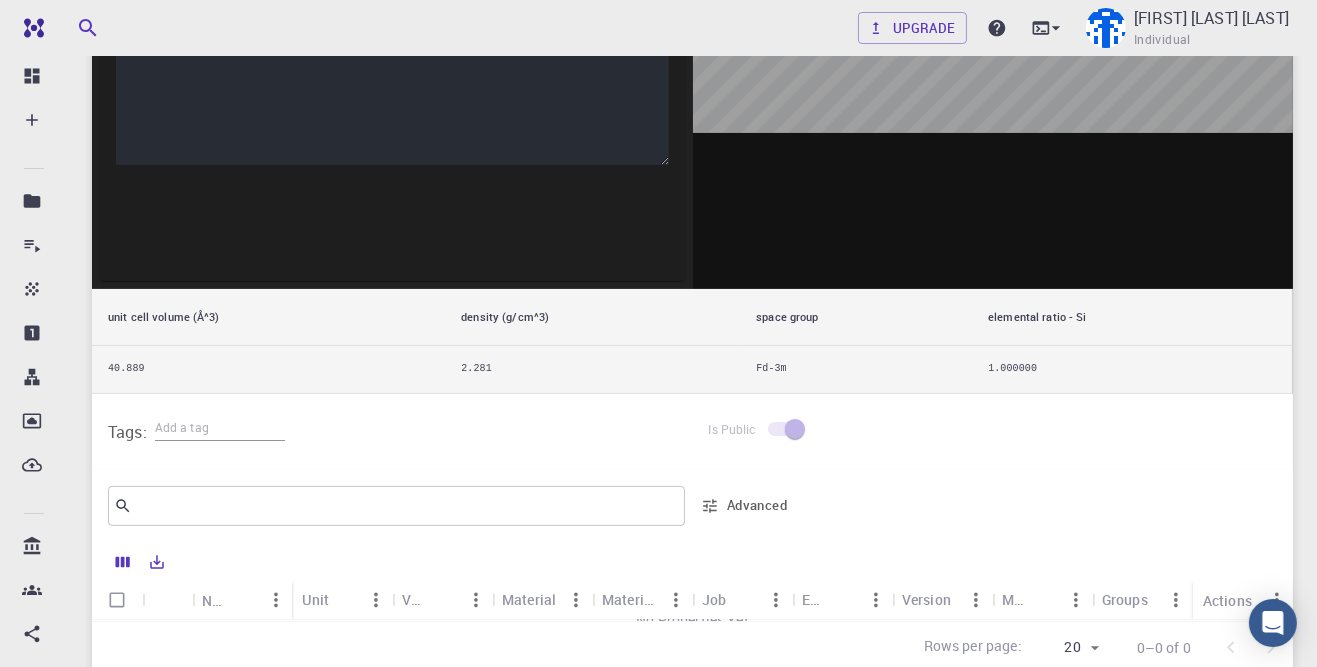 click at bounding box center [692, 561] 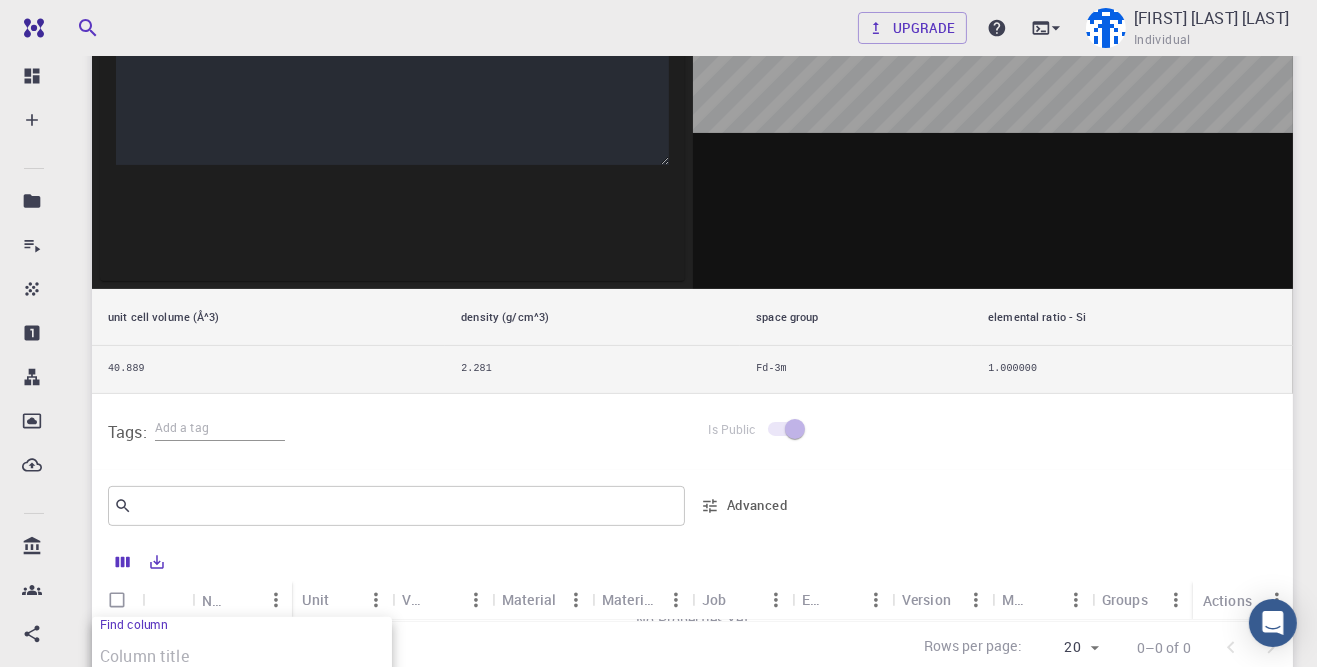 scroll, scrollTop: 726, scrollLeft: 0, axis: vertical 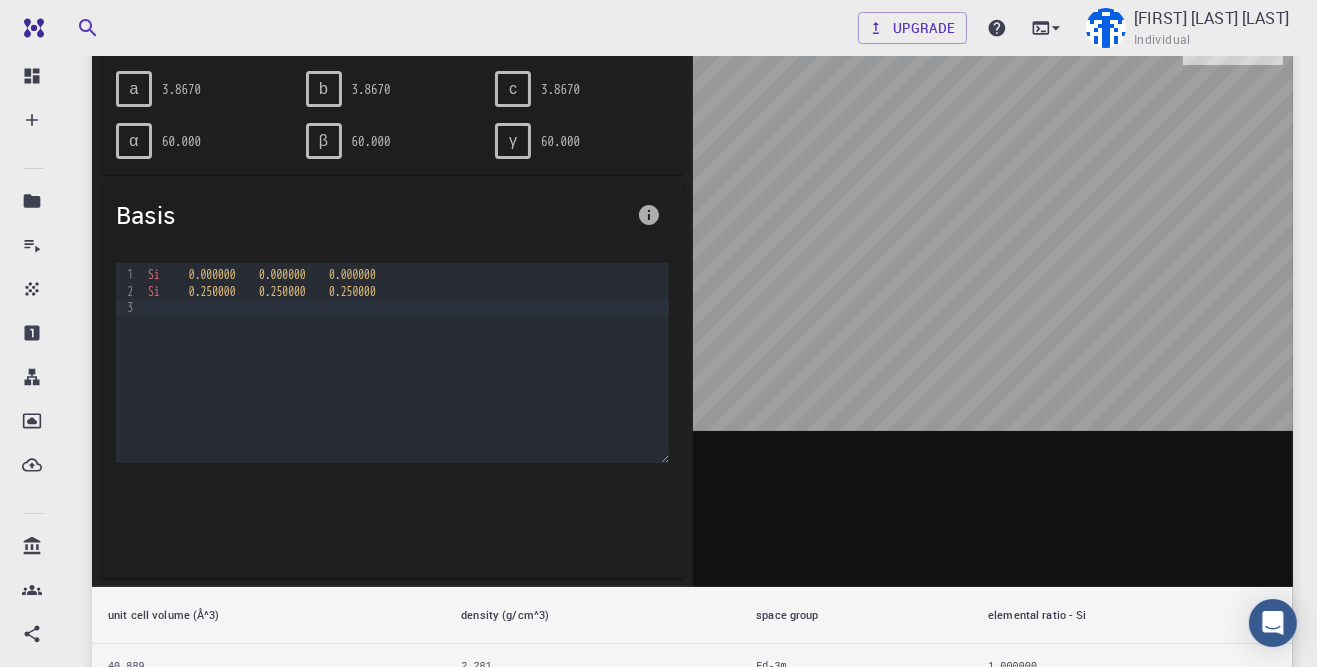 click on "Name Unit Value Material Material Formula Job Engine Version Model Groups Method Subtype Precision metric Shared Actions No Properties Yet Rows per page: 20 20 0–0 of 0" at bounding box center (692, 952) 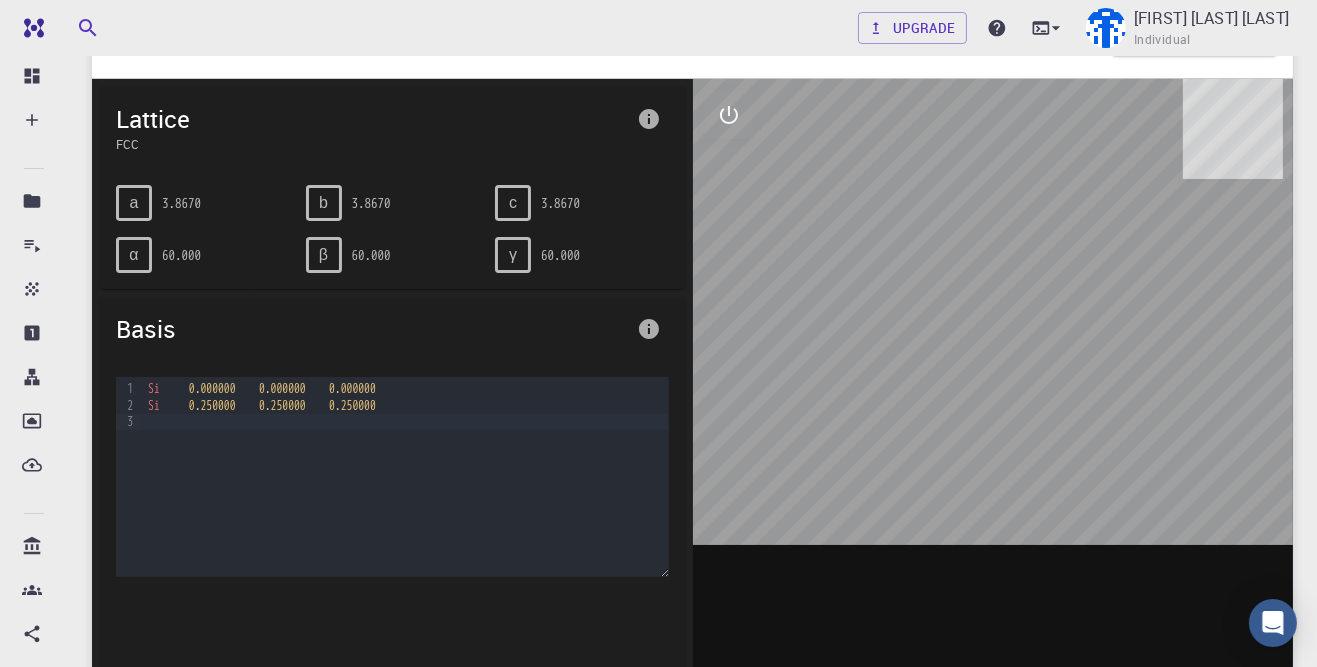 scroll, scrollTop: 0, scrollLeft: 0, axis: both 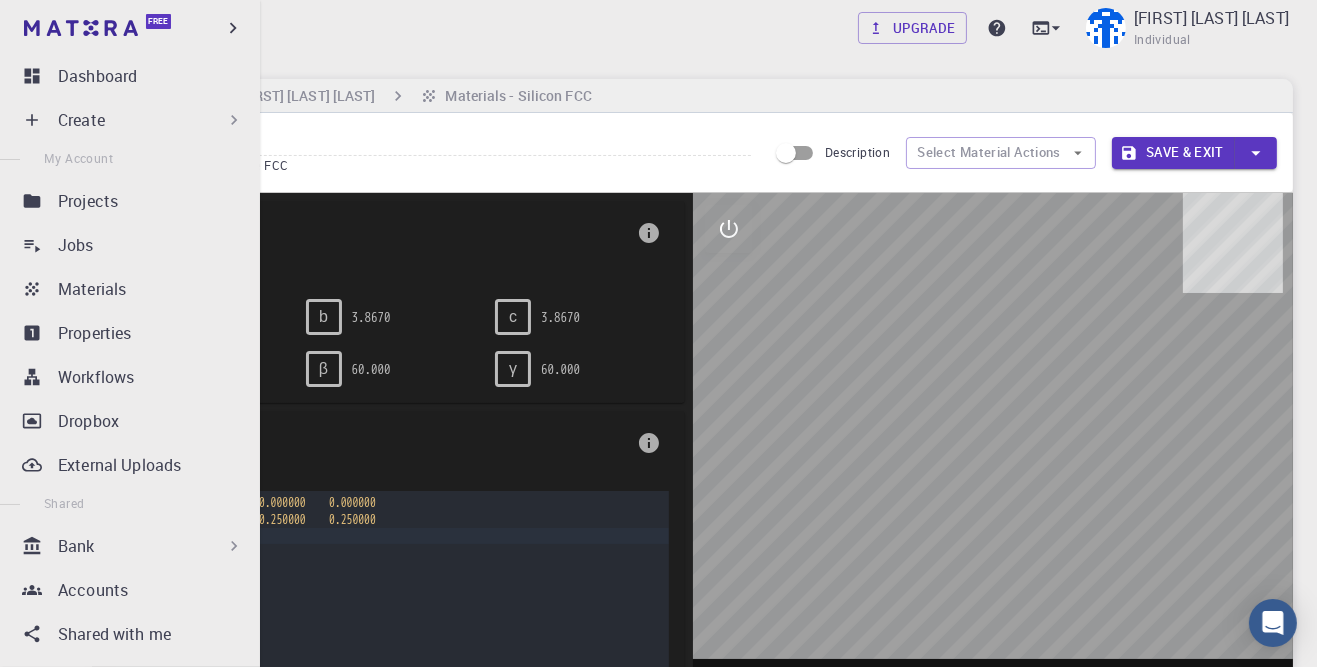 click on "Materials" at bounding box center [155, 289] 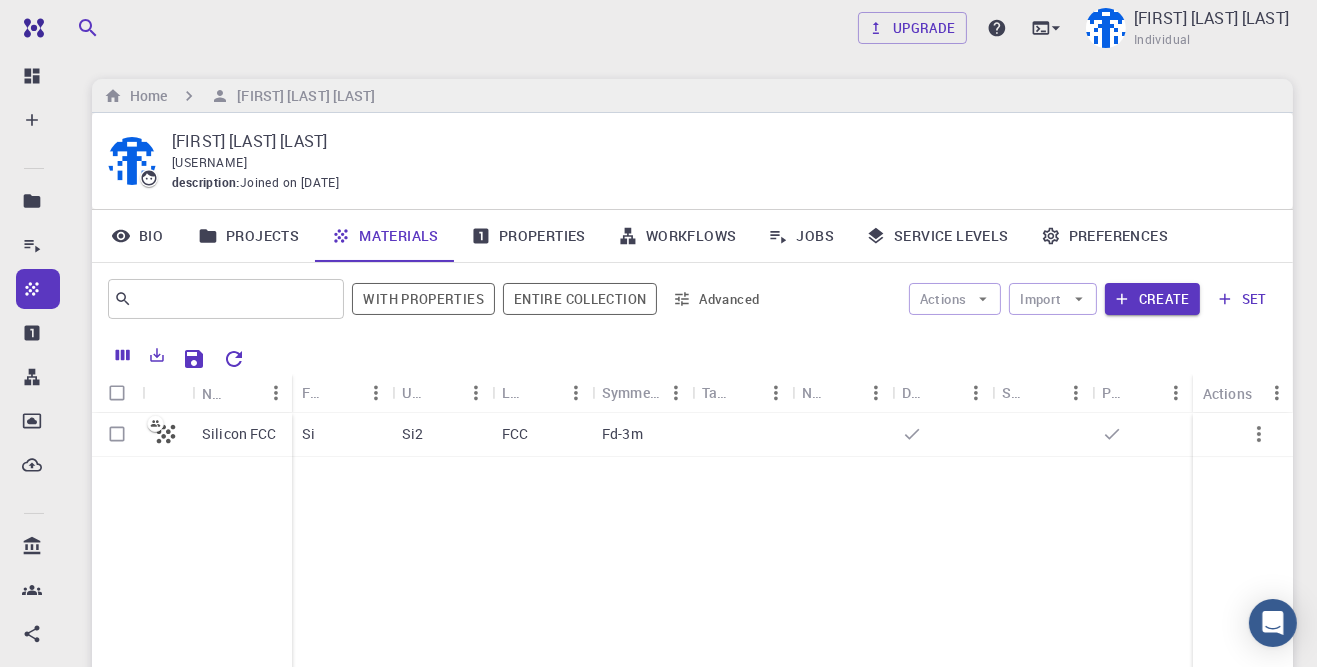 scroll, scrollTop: 85, scrollLeft: 0, axis: vertical 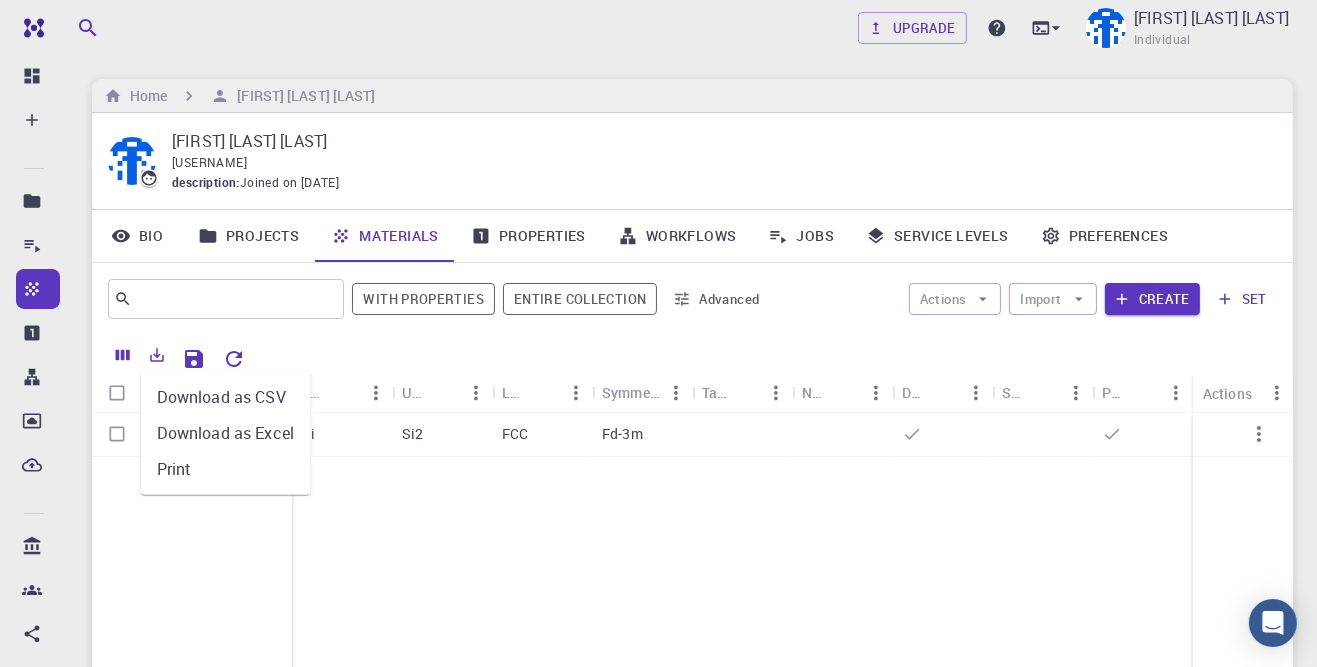 click on "Silicon FCC Si Si2 FCC Fd-3m" at bounding box center [792, 561] 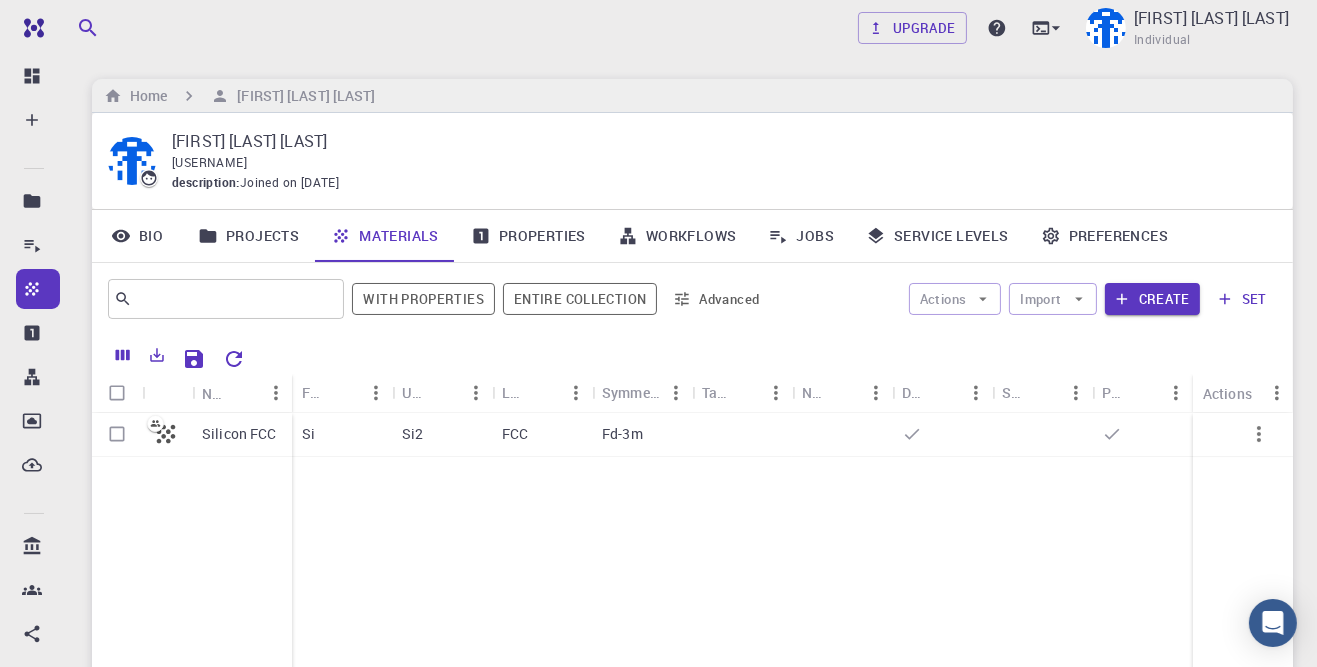 click on "Silicon FCC" at bounding box center (192, 561) 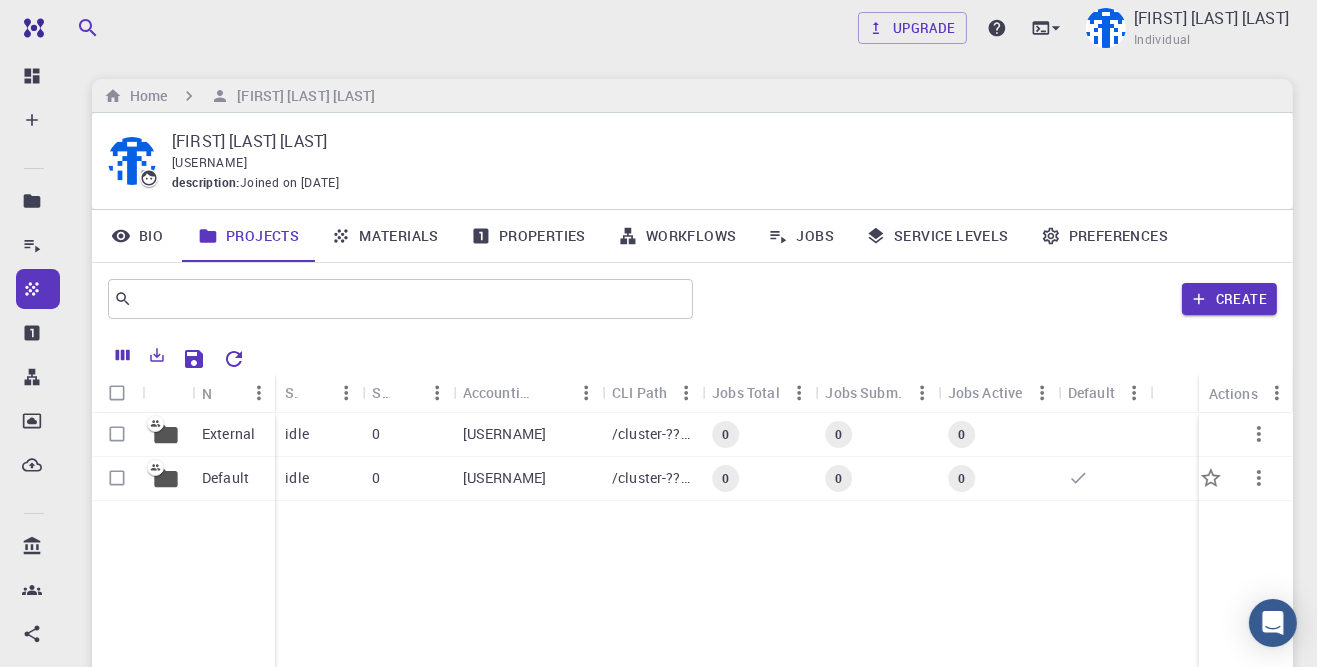 click on "Default" at bounding box center [225, 478] 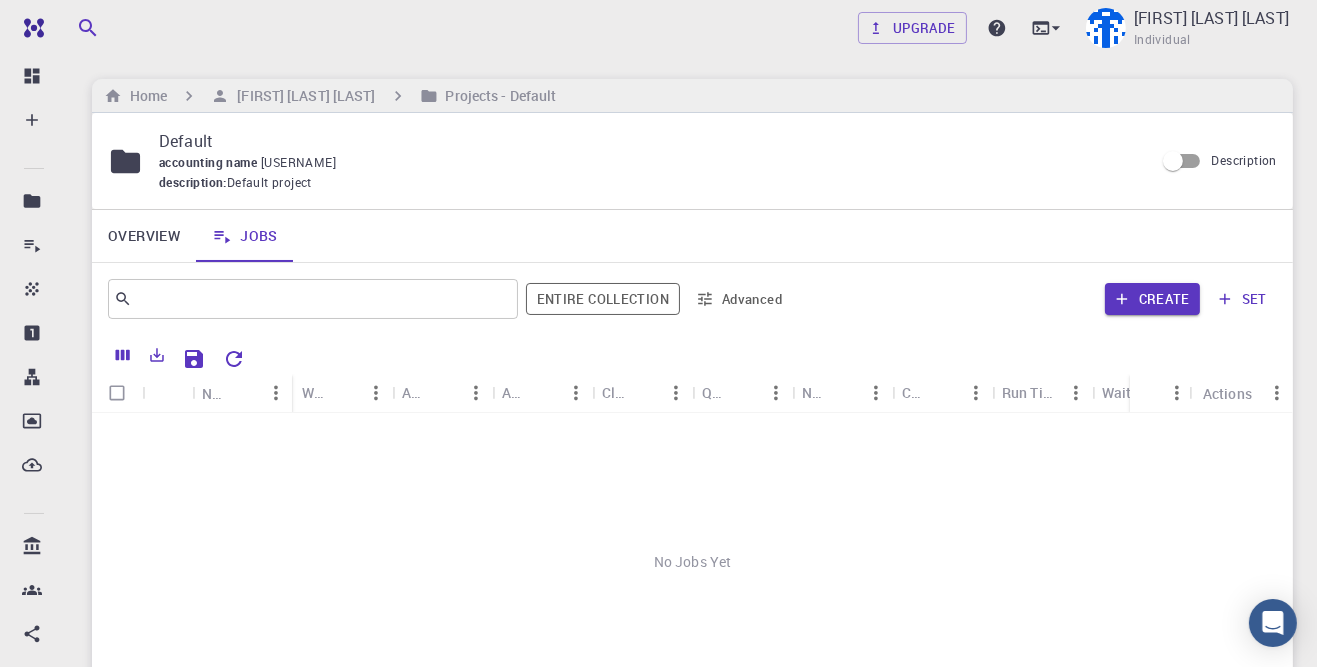 click on "Entire collection" at bounding box center (603, 299) 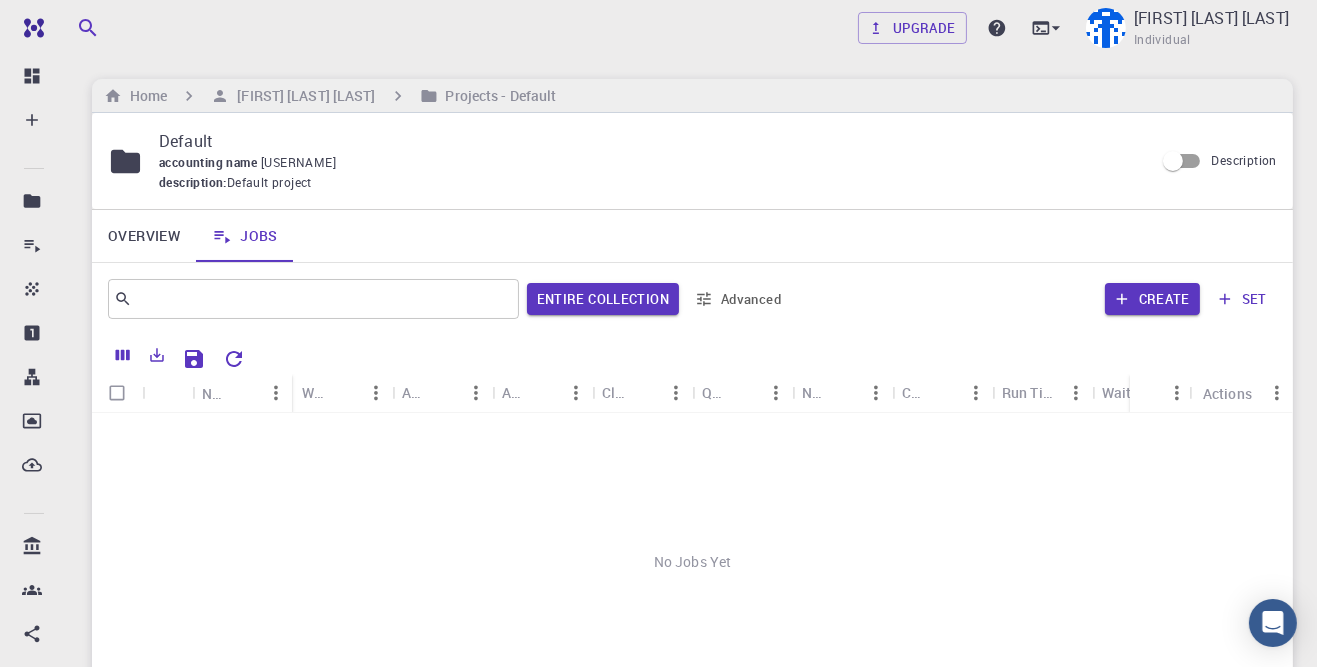 click 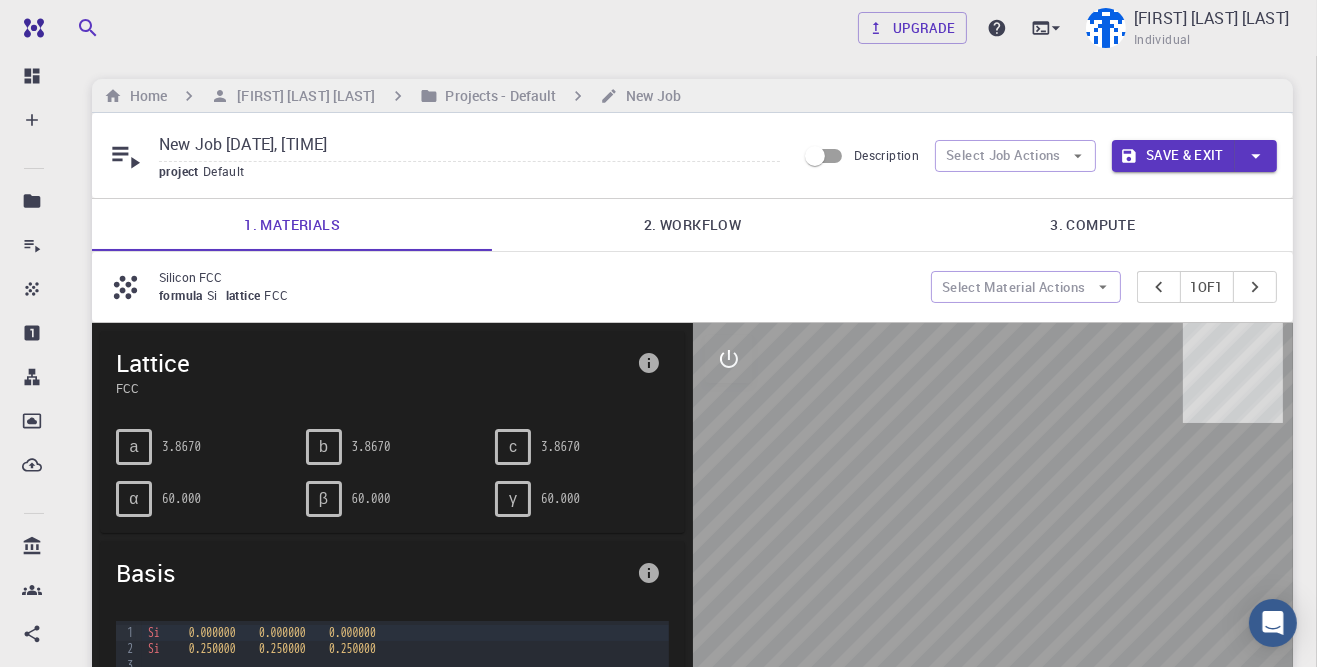 click on "3. Compute" at bounding box center [1093, 225] 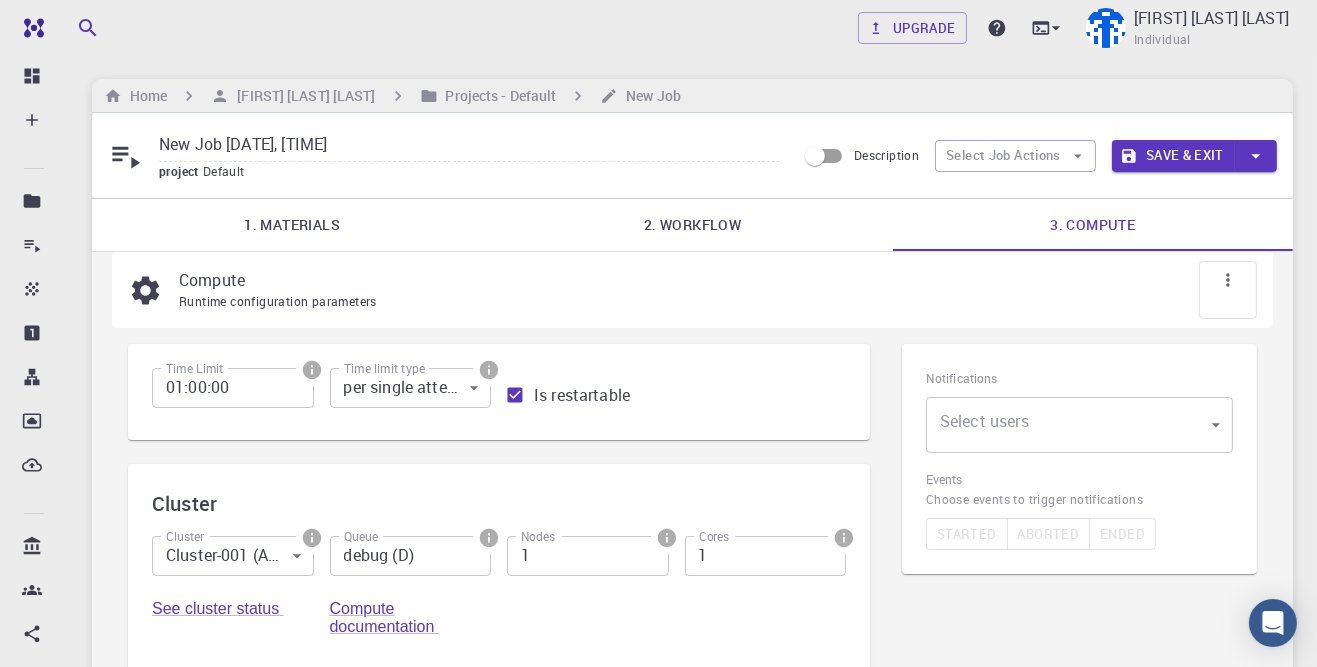click on "2. Workflow" at bounding box center [692, 225] 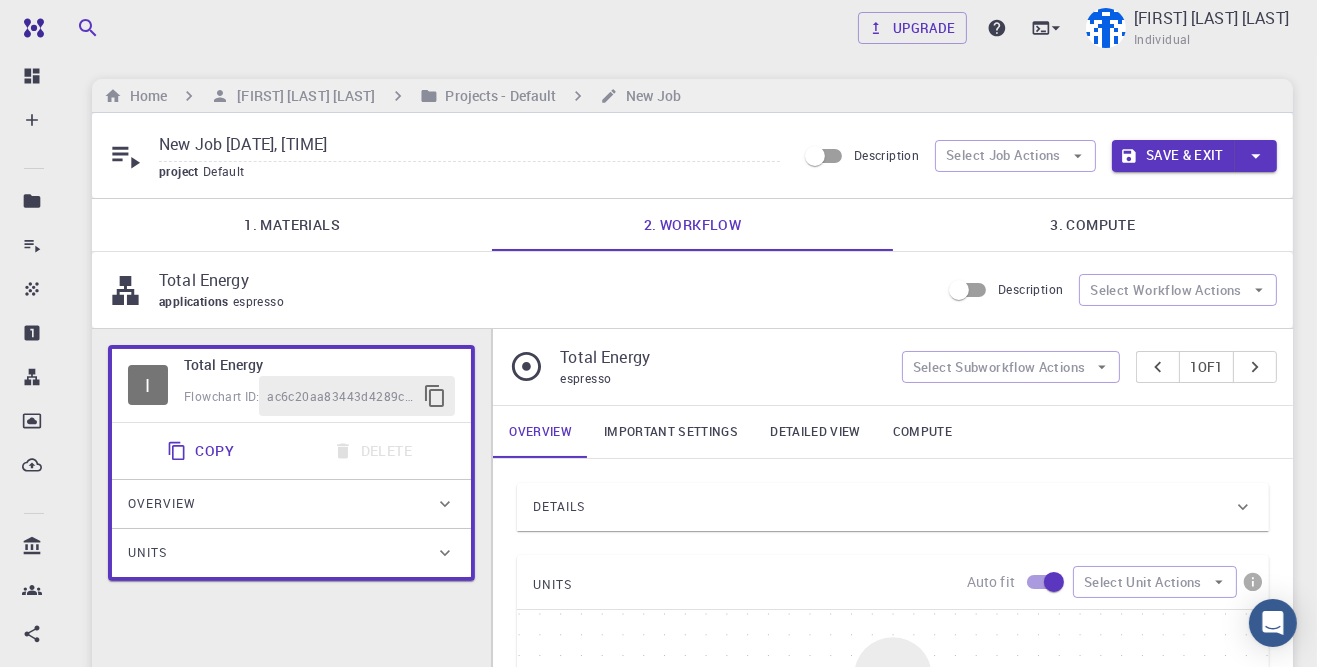click on "1. Materials" at bounding box center (292, 225) 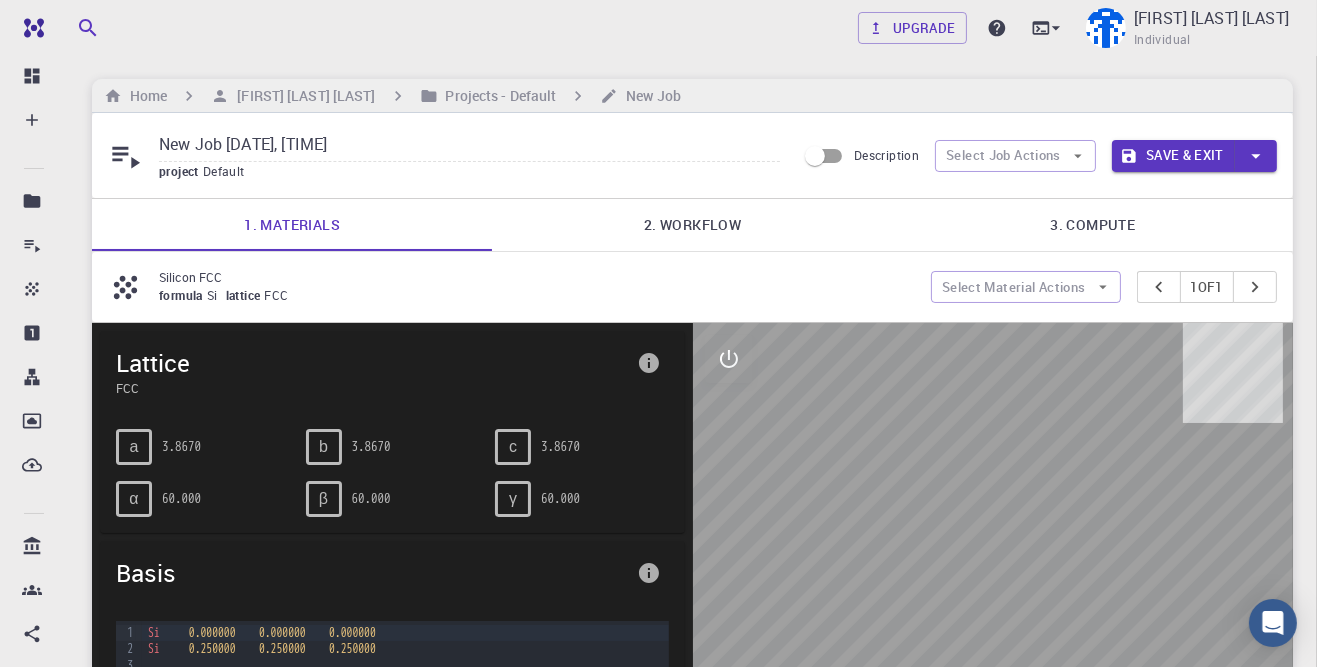 click 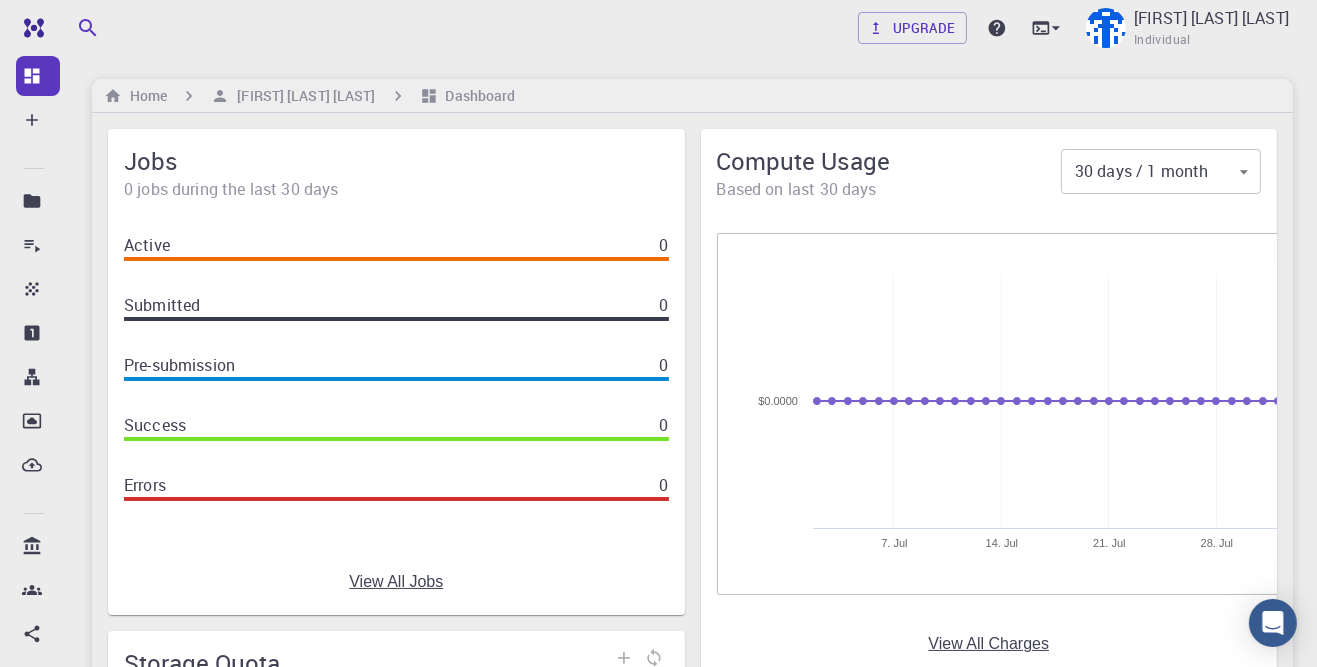click on "Submitted 0" at bounding box center (396, 305) 